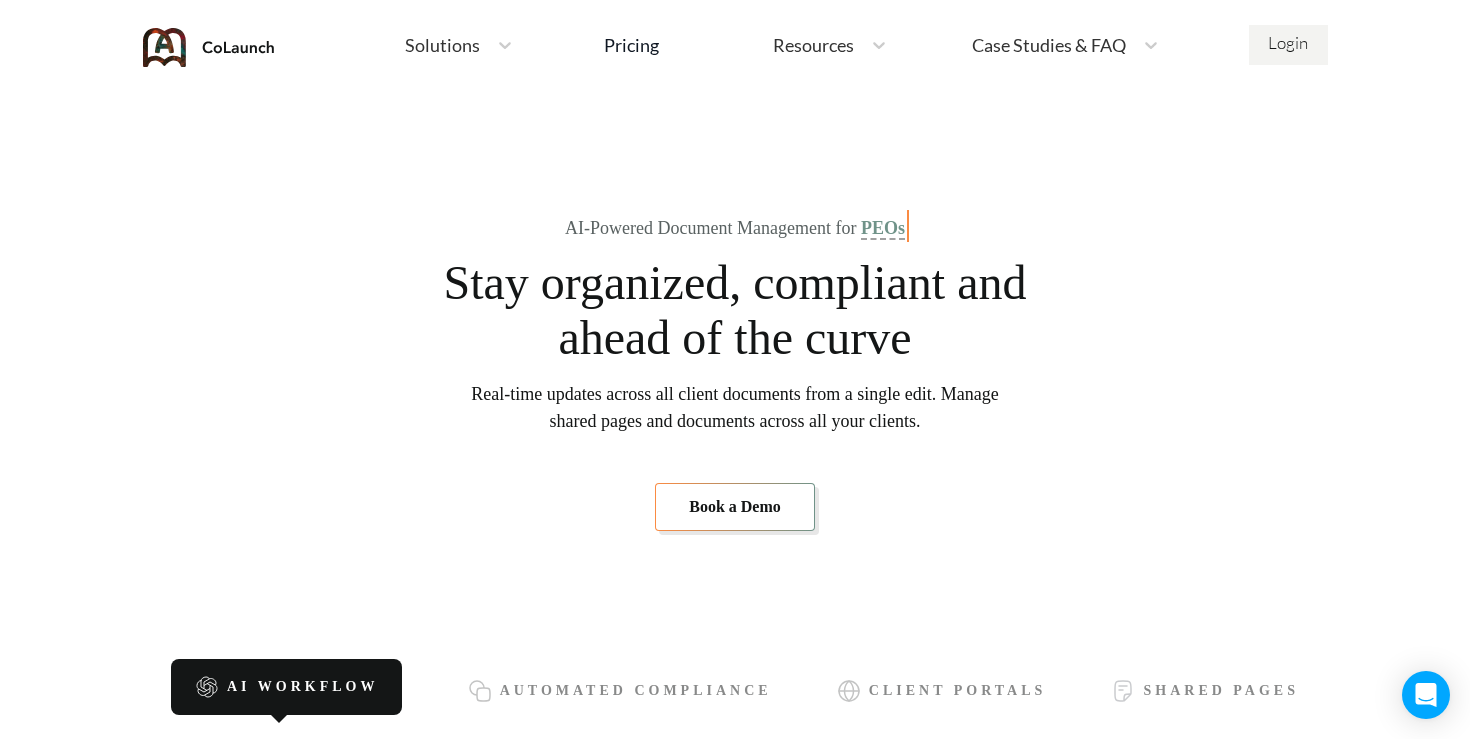 scroll, scrollTop: 0, scrollLeft: 0, axis: both 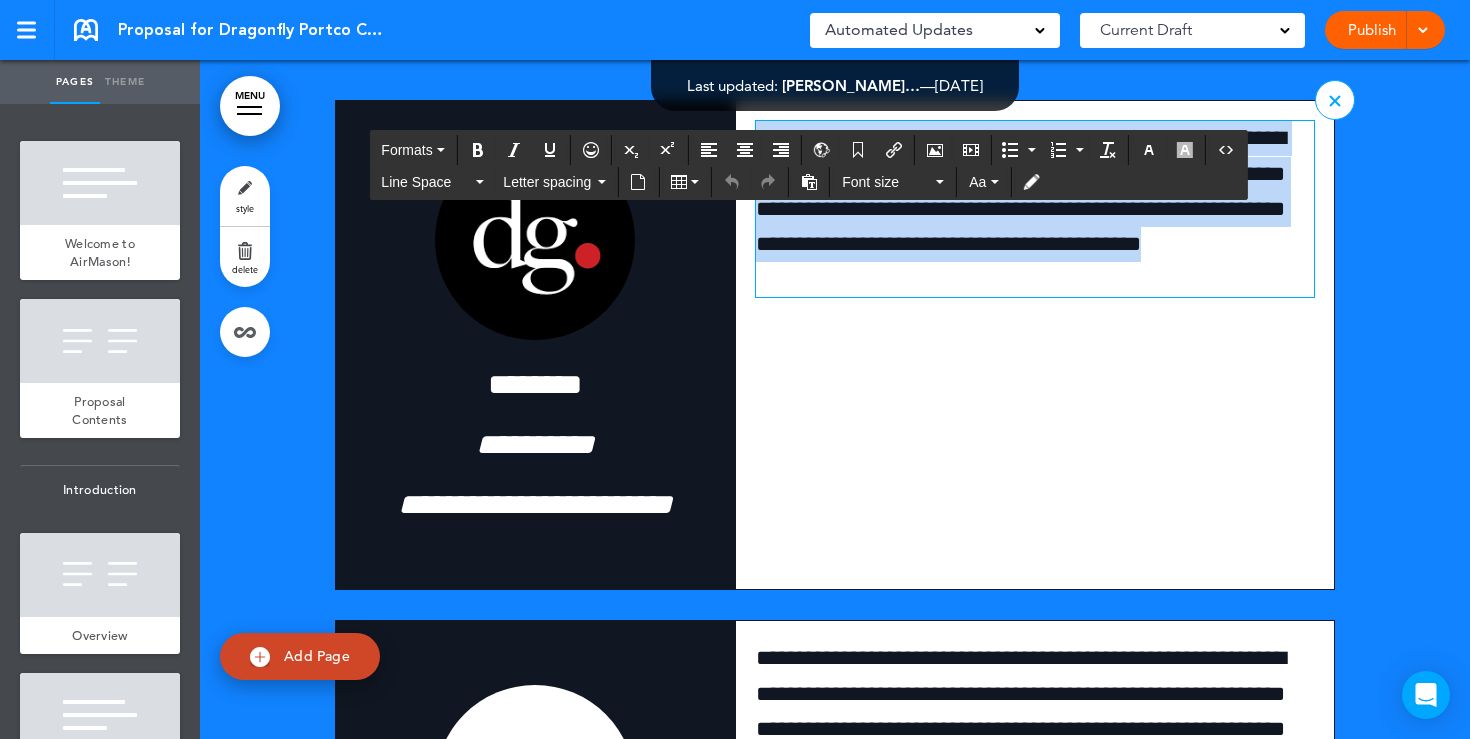 drag, startPoint x: 941, startPoint y: 351, endPoint x: 758, endPoint y: 210, distance: 231.01949 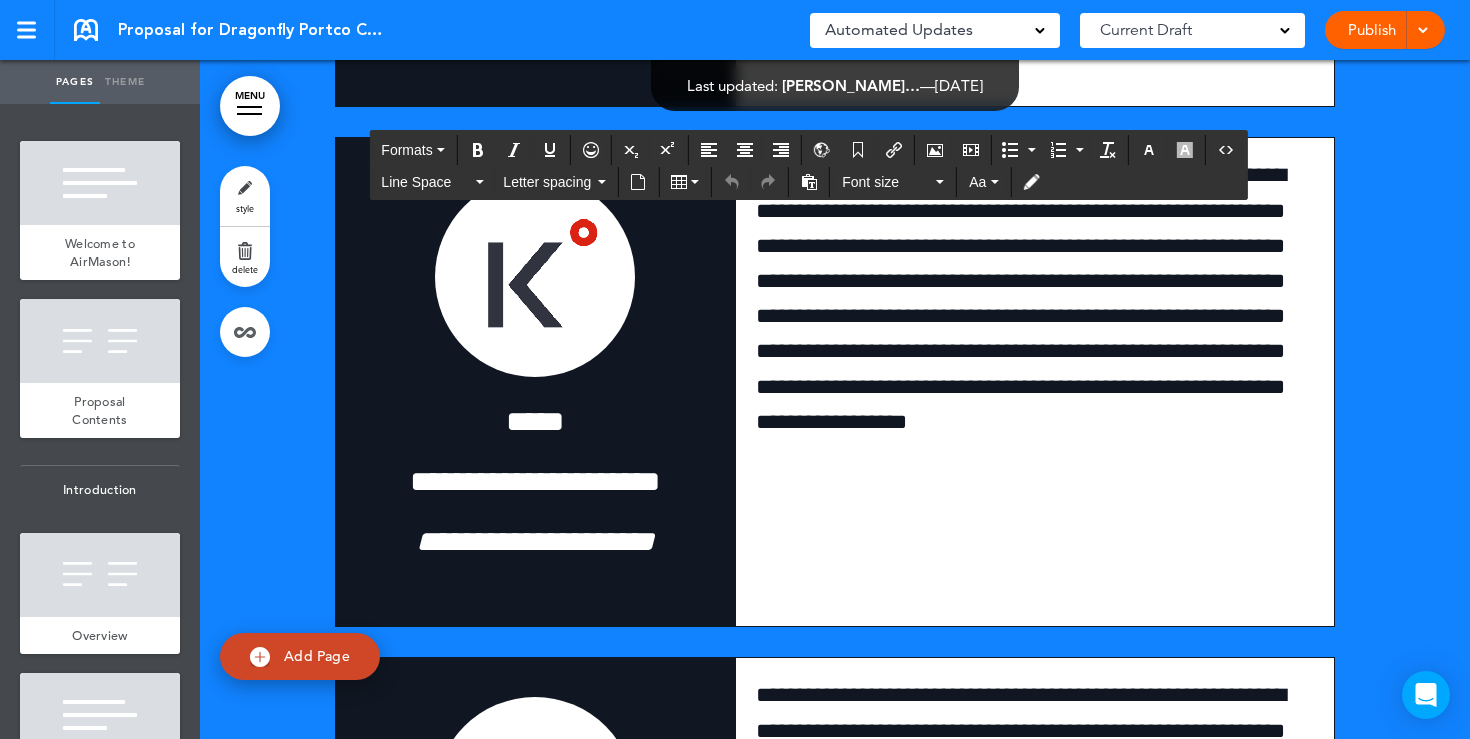 scroll, scrollTop: 4760, scrollLeft: 0, axis: vertical 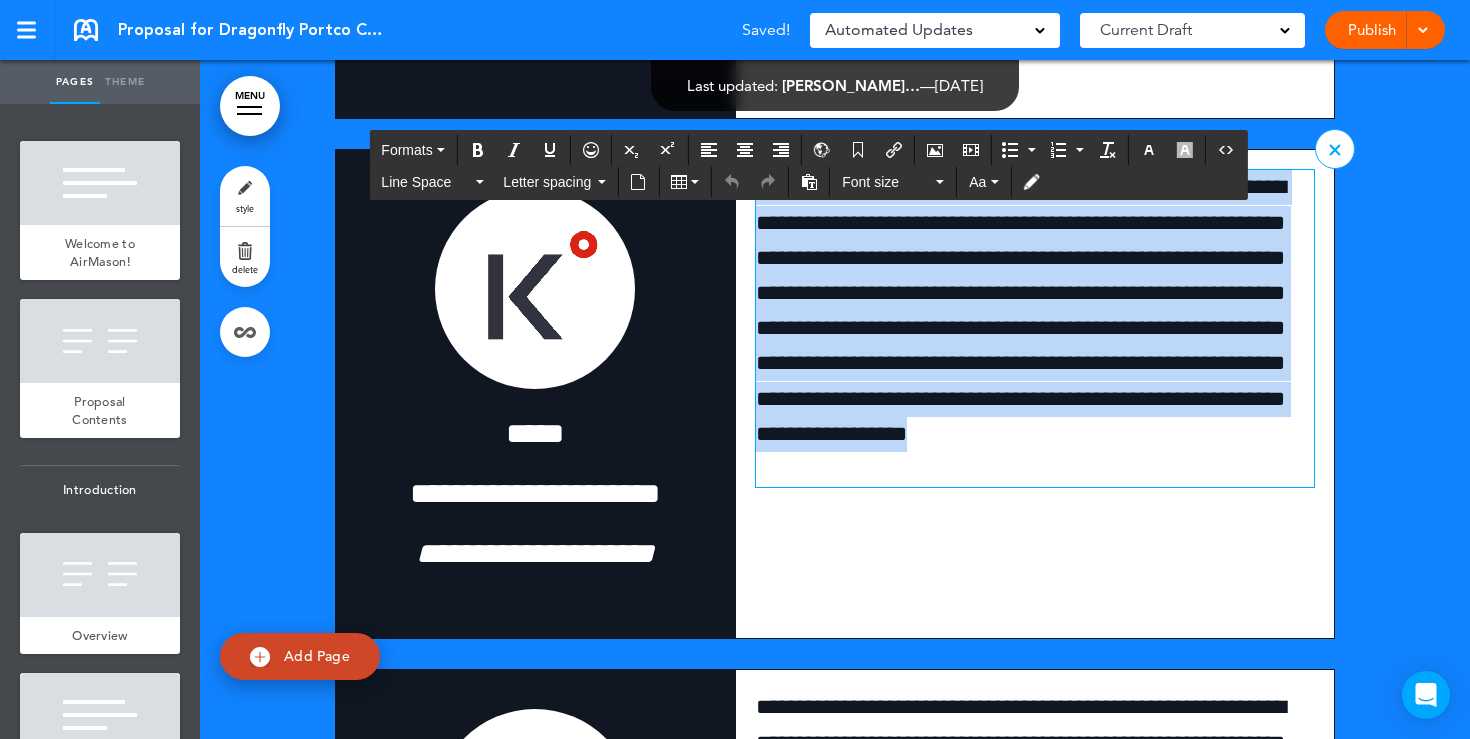 drag, startPoint x: 1043, startPoint y: 546, endPoint x: 738, endPoint y: 266, distance: 414.03503 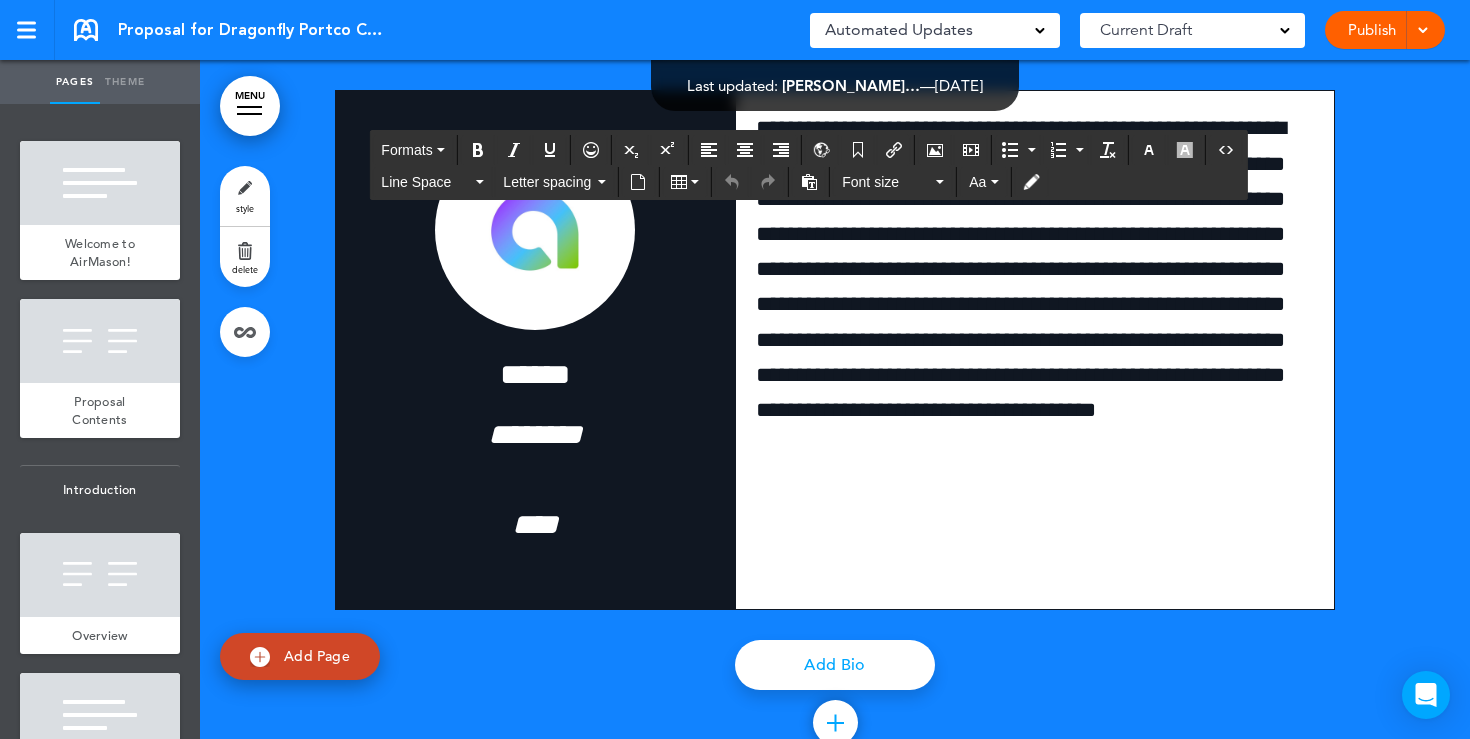 scroll, scrollTop: 5860, scrollLeft: 0, axis: vertical 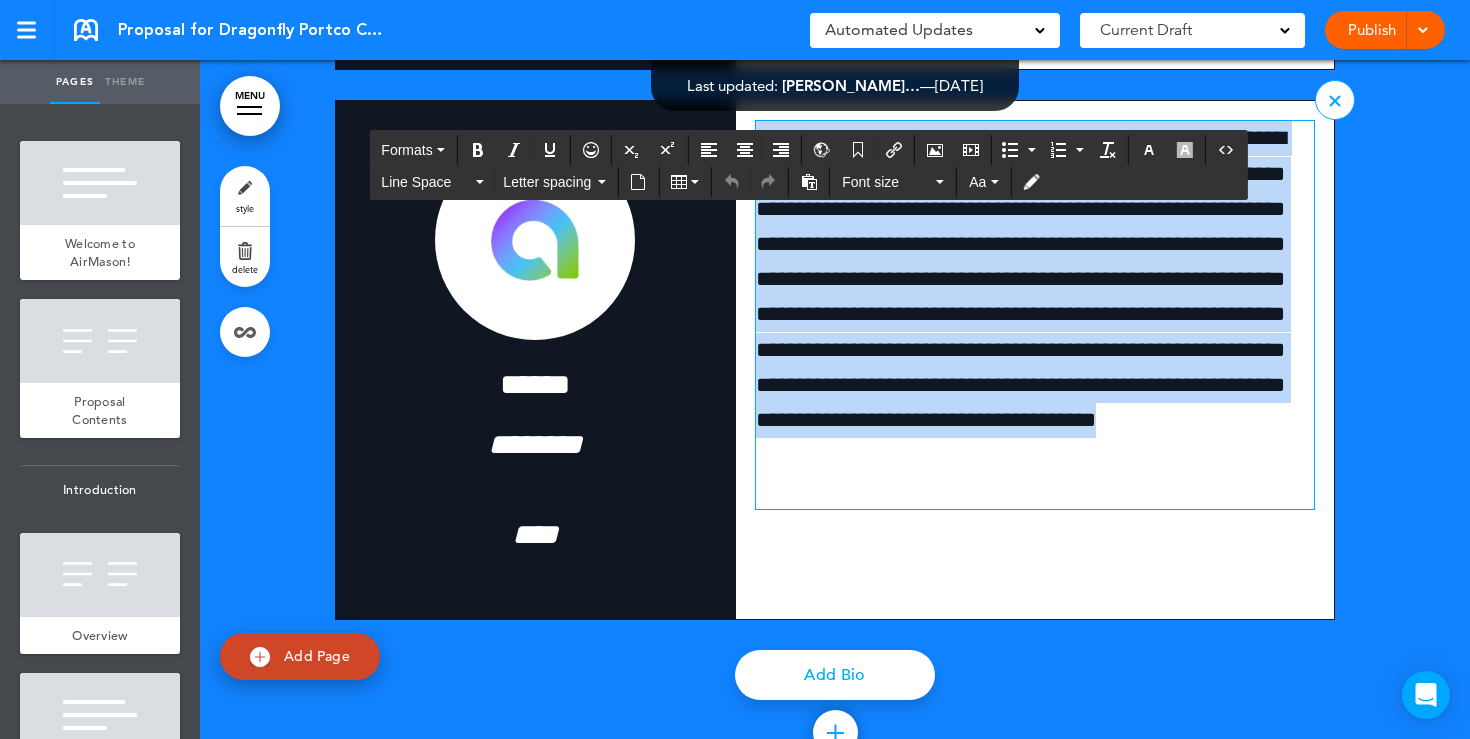drag, startPoint x: 858, startPoint y: 617, endPoint x: 699, endPoint y: 258, distance: 392.6347 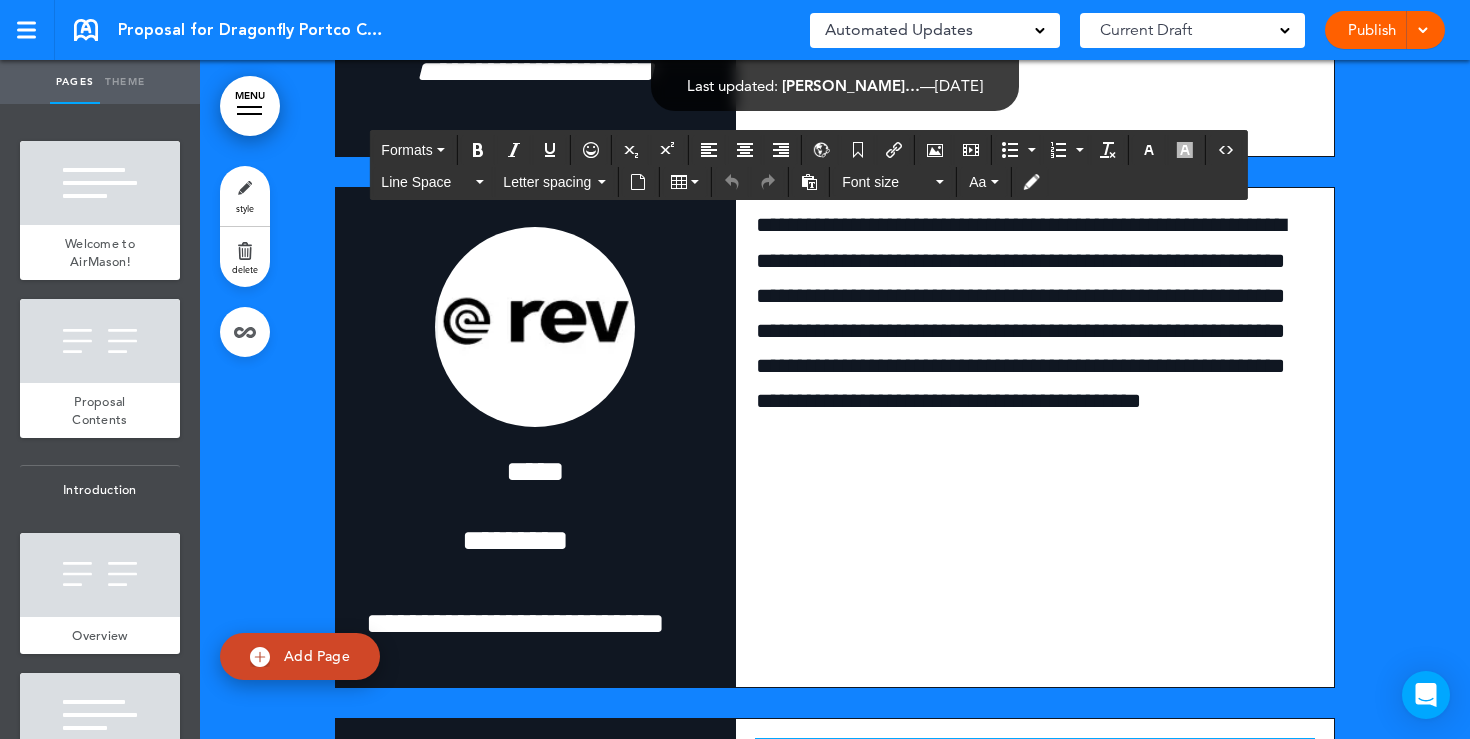 scroll, scrollTop: 5255, scrollLeft: 0, axis: vertical 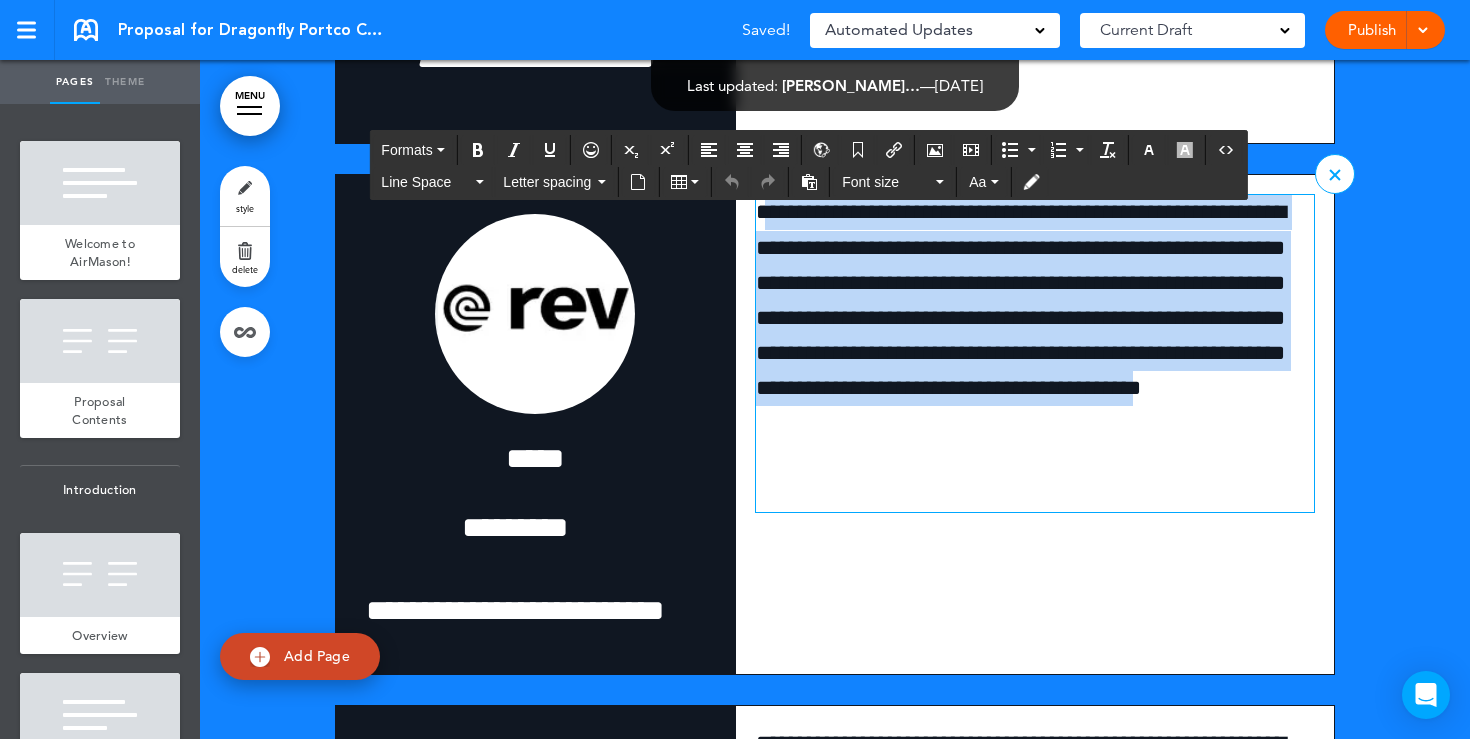 drag, startPoint x: 770, startPoint y: 279, endPoint x: 959, endPoint y: 495, distance: 287.01395 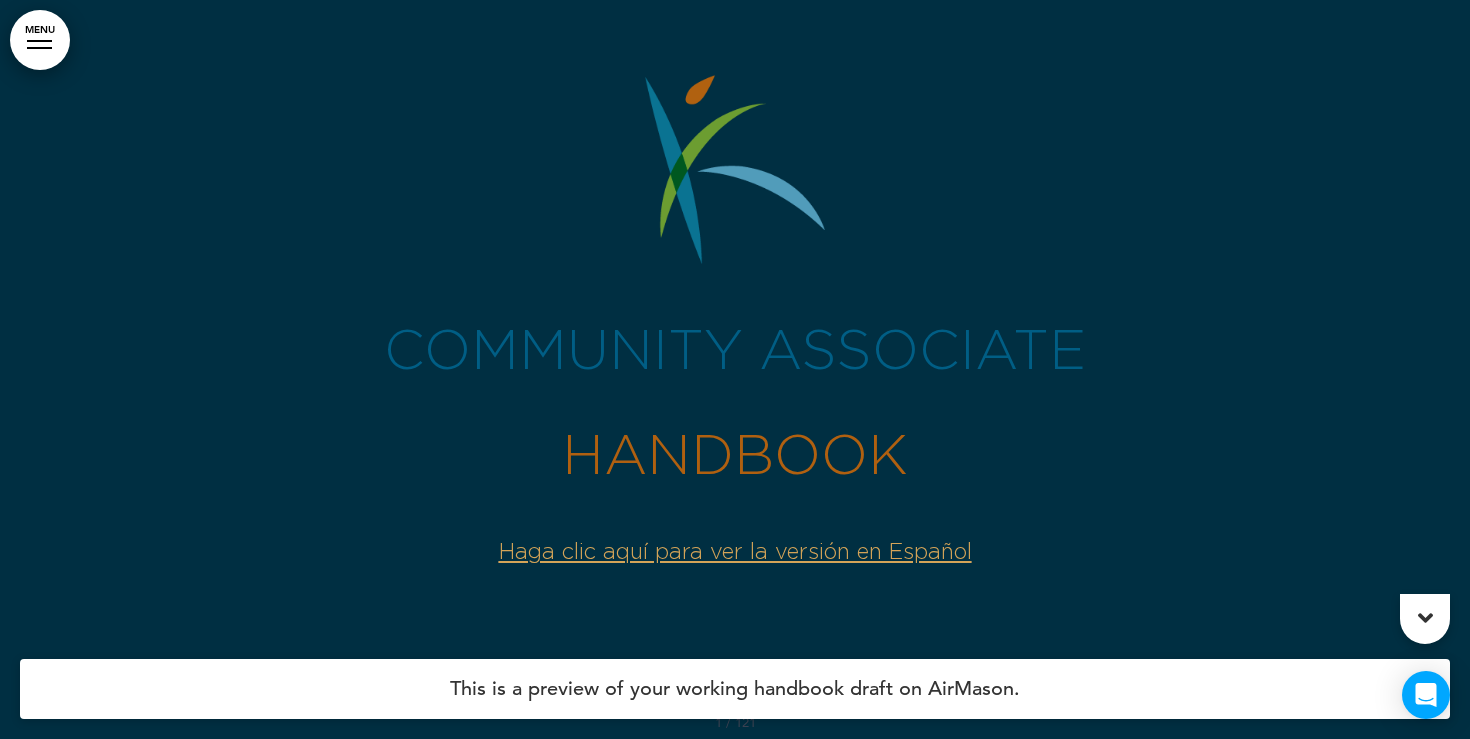 scroll, scrollTop: 0, scrollLeft: 0, axis: both 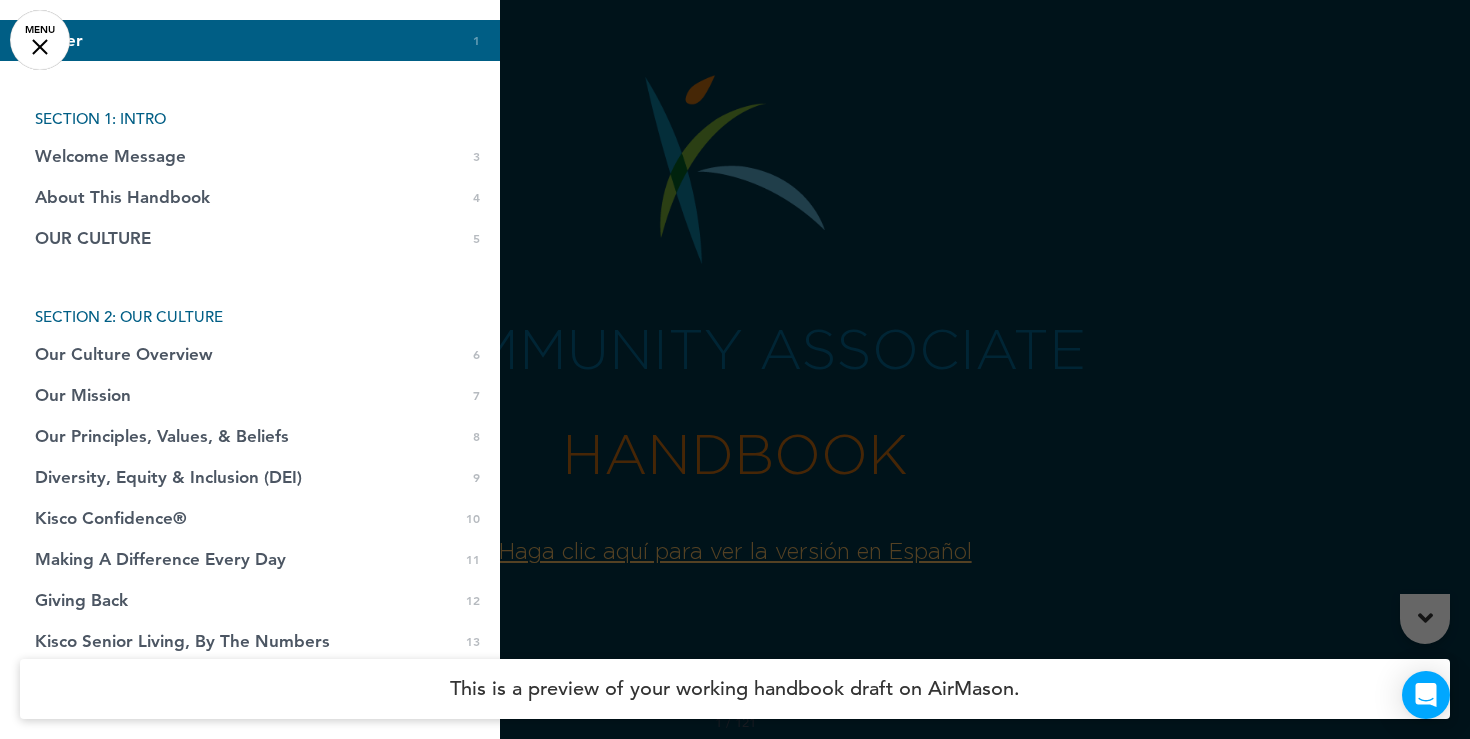click at bounding box center (735, 369) 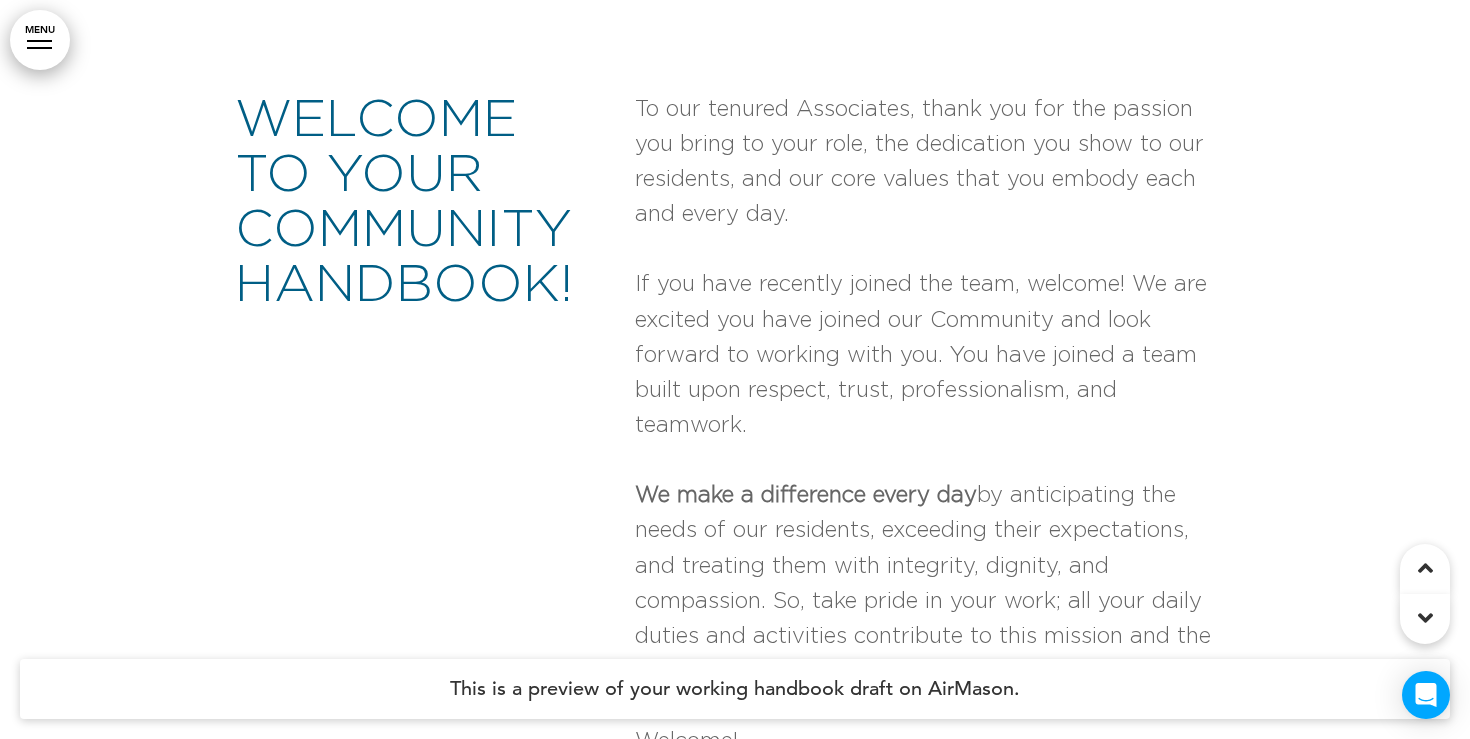 scroll, scrollTop: 1611, scrollLeft: 0, axis: vertical 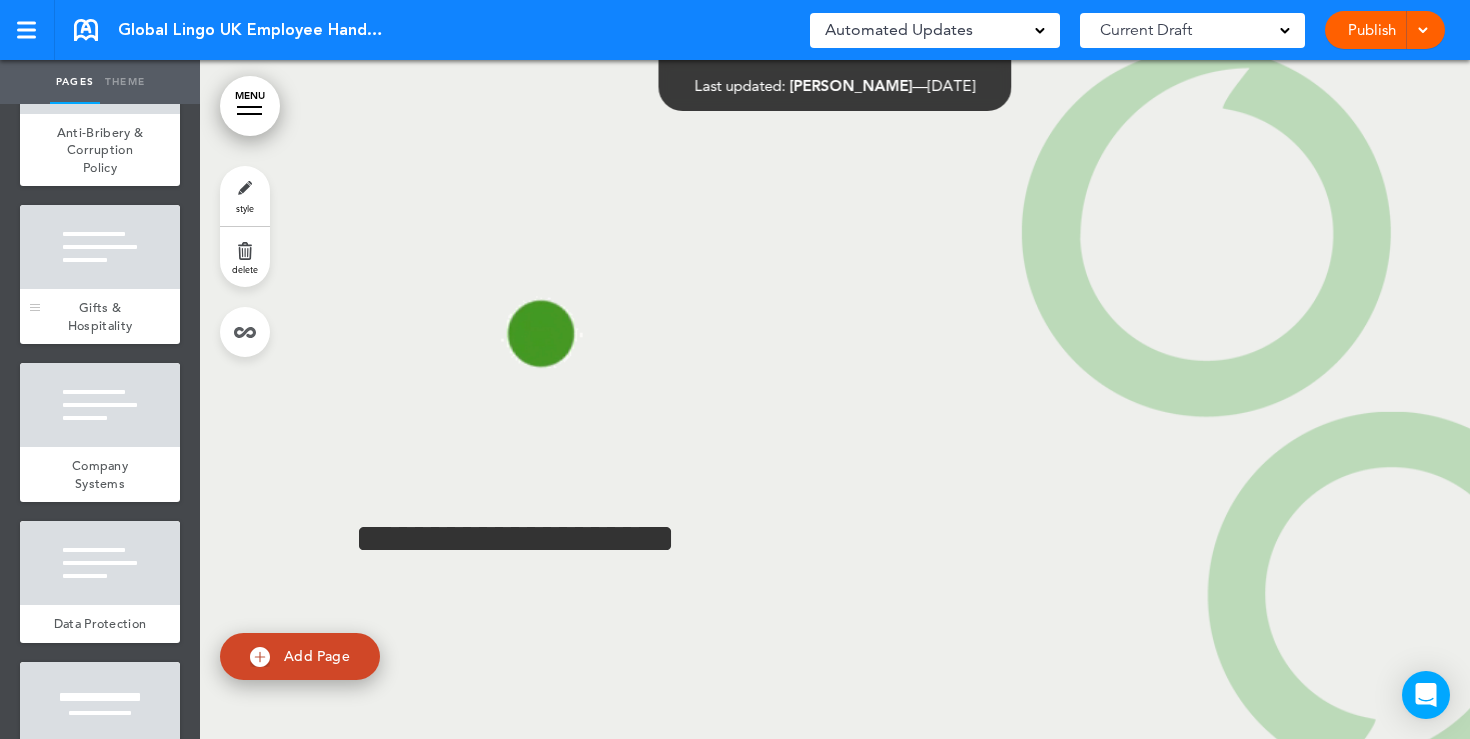 click on "Gifts & Hospitality" at bounding box center (100, 316) 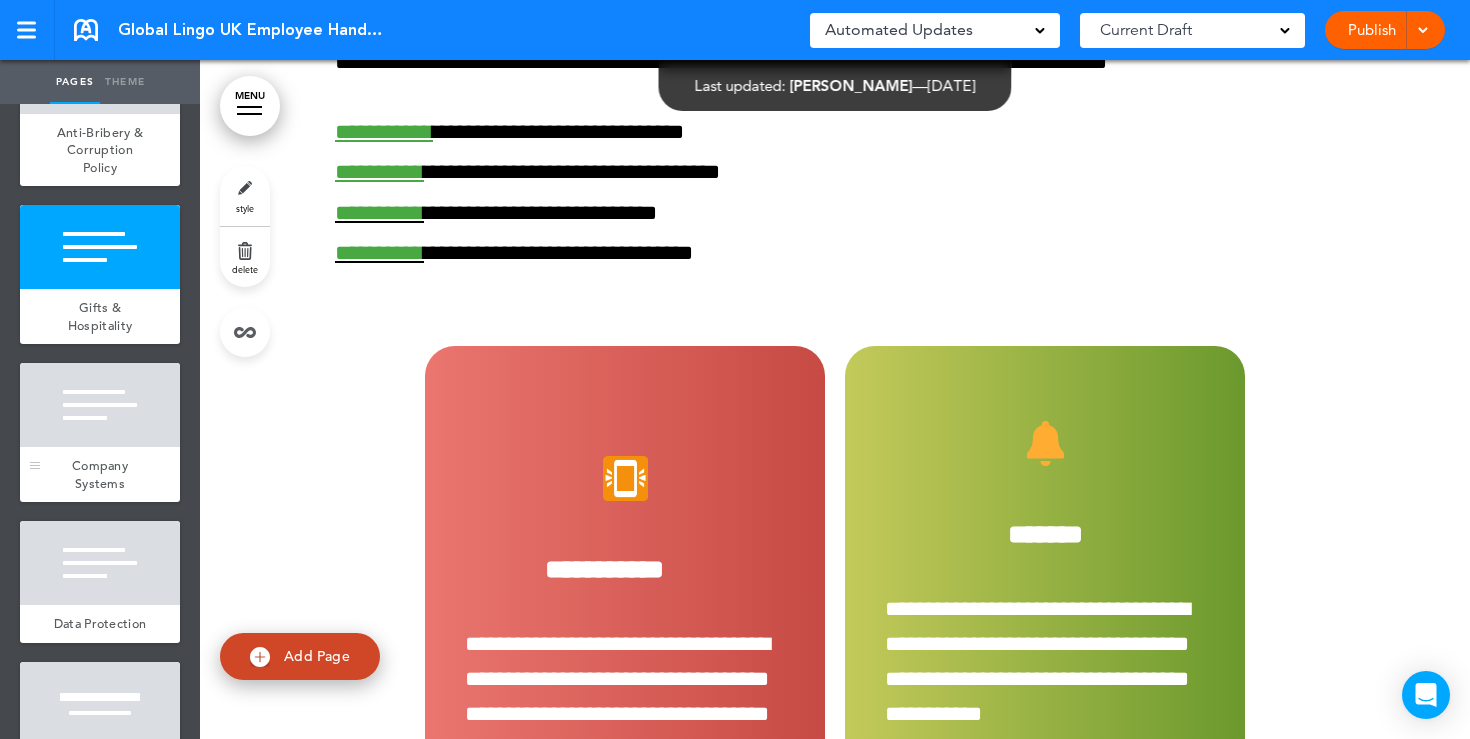 scroll, scrollTop: 28299, scrollLeft: 0, axis: vertical 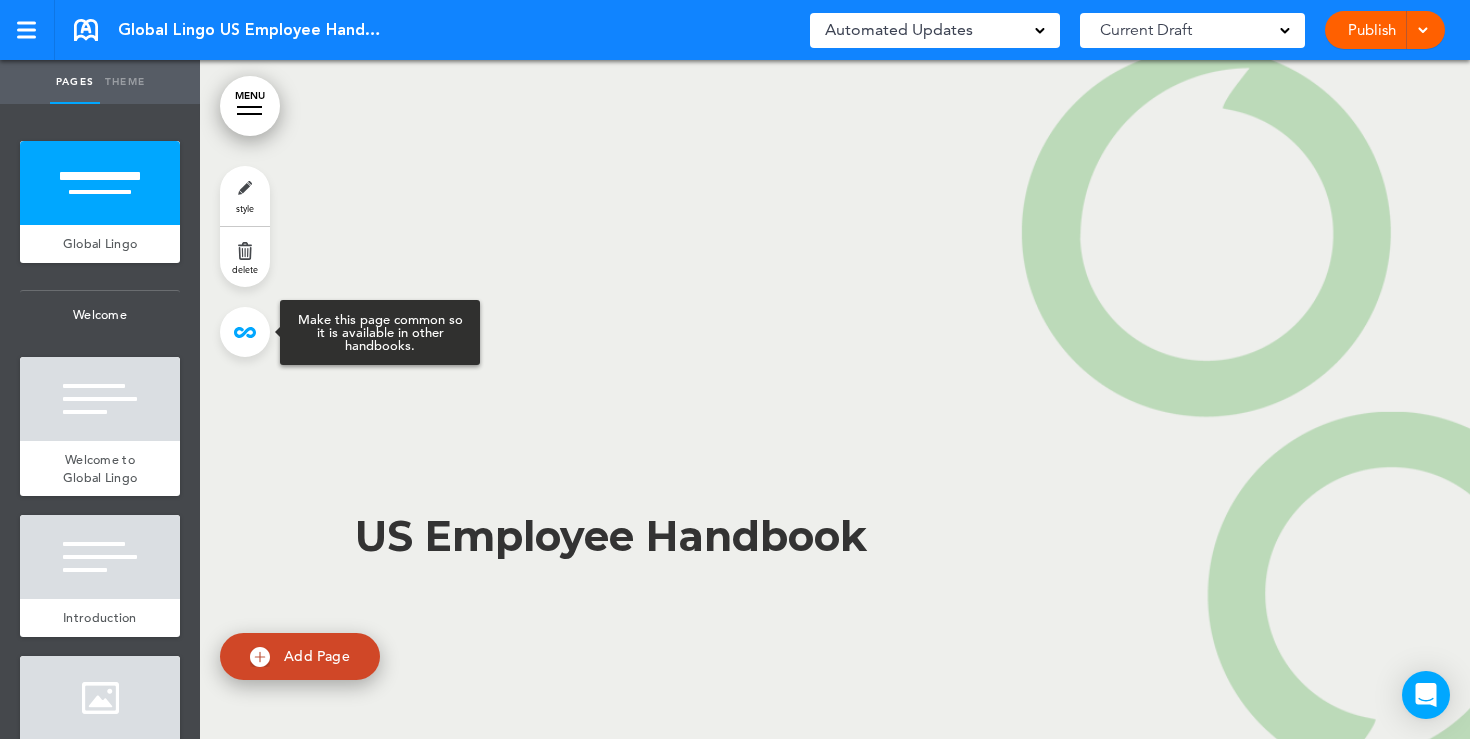 click at bounding box center (245, 332) 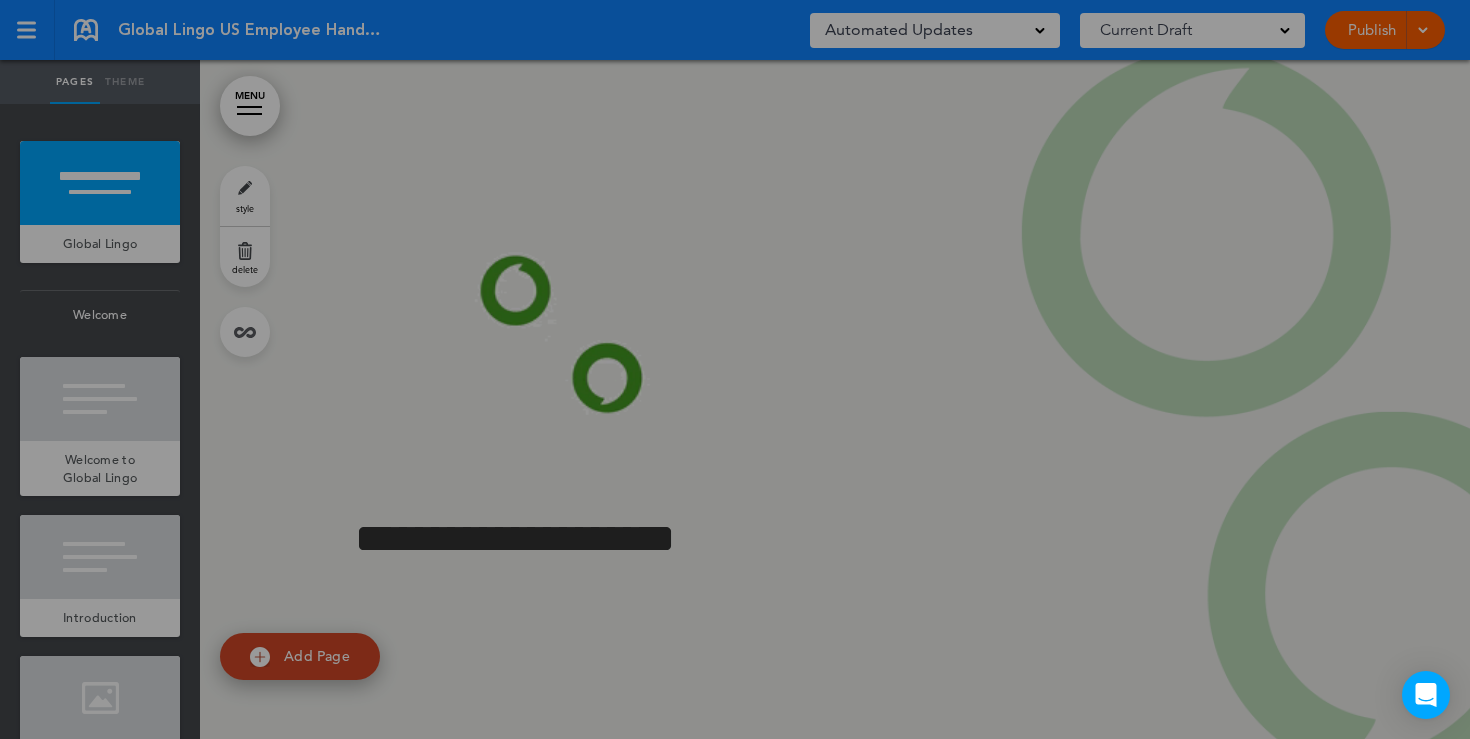click at bounding box center [735, 369] 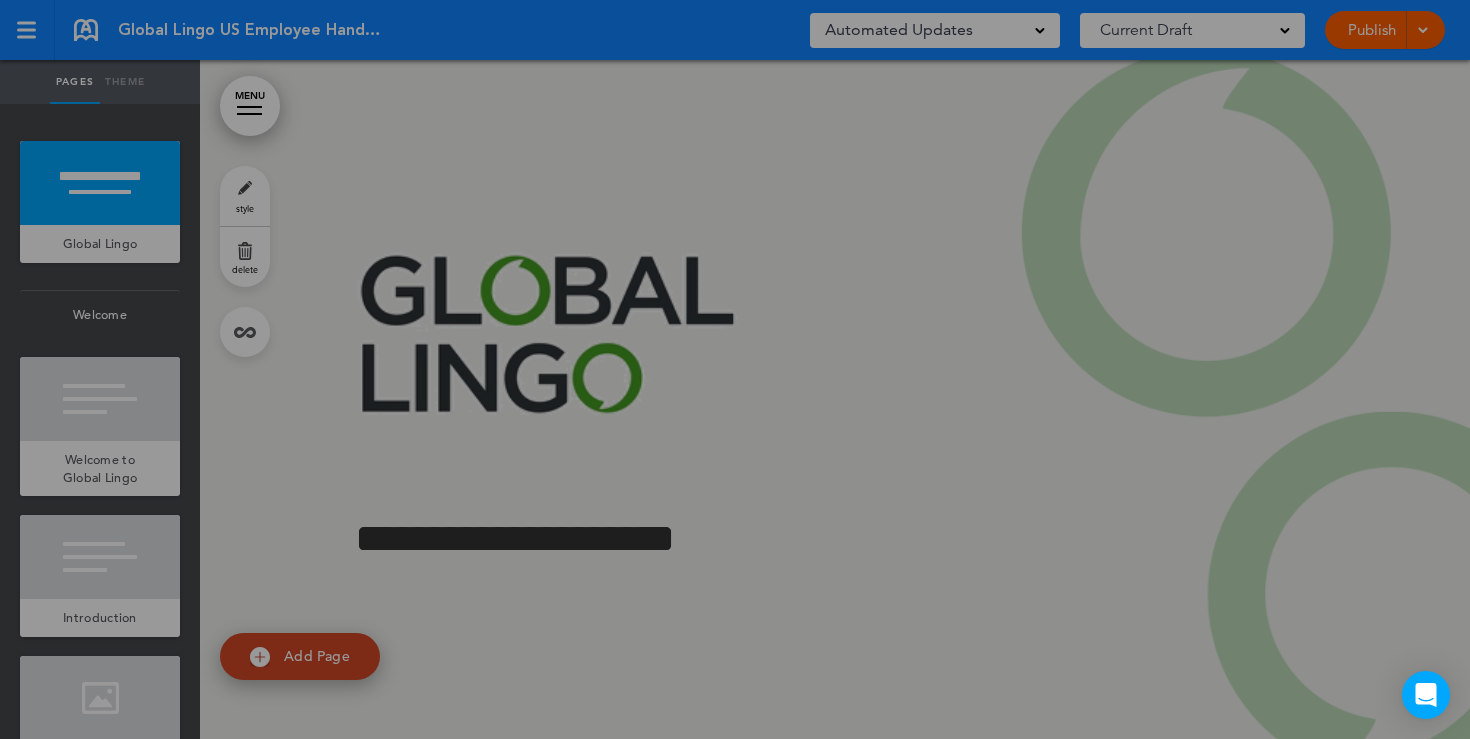 type on "**********" 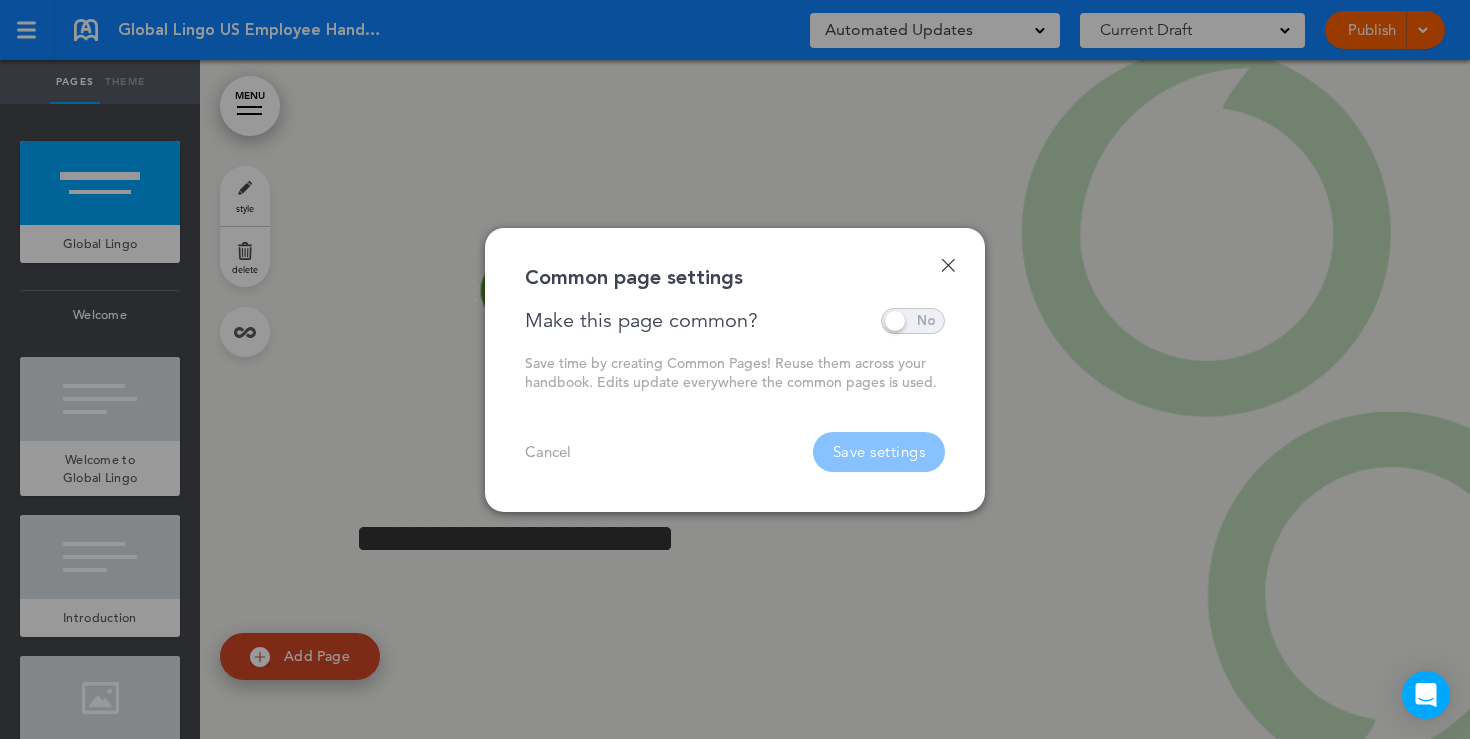click at bounding box center (913, 321) 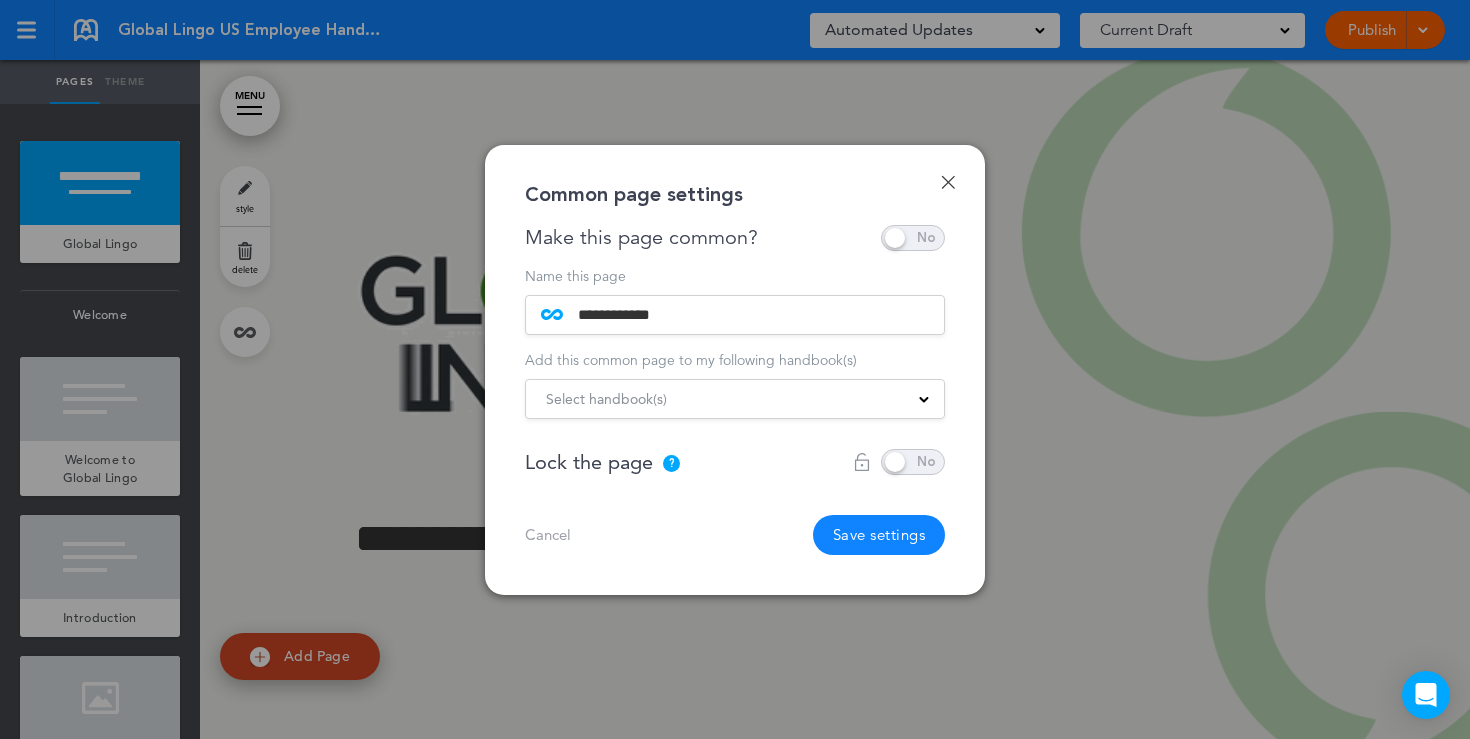 click at bounding box center (924, 398) 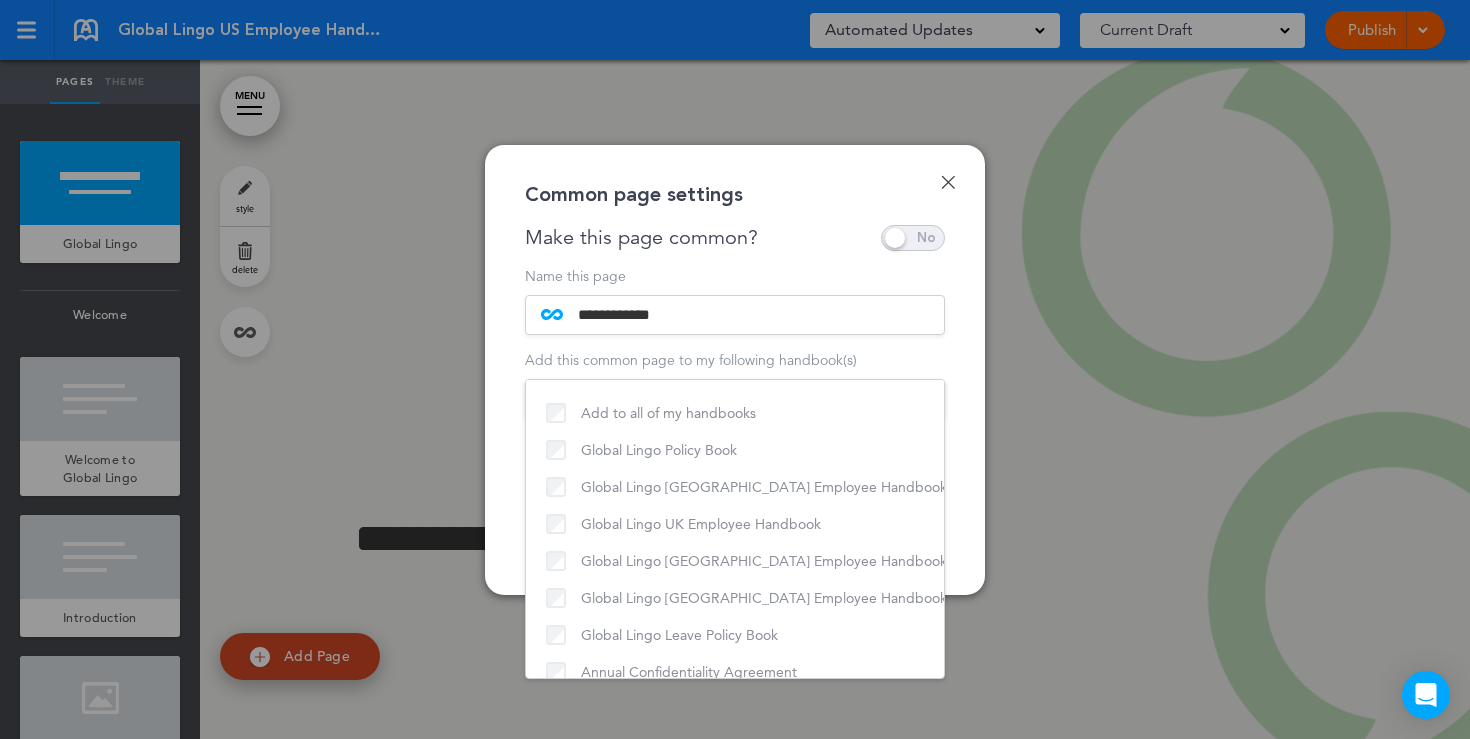 click on "Done" at bounding box center (948, 182) 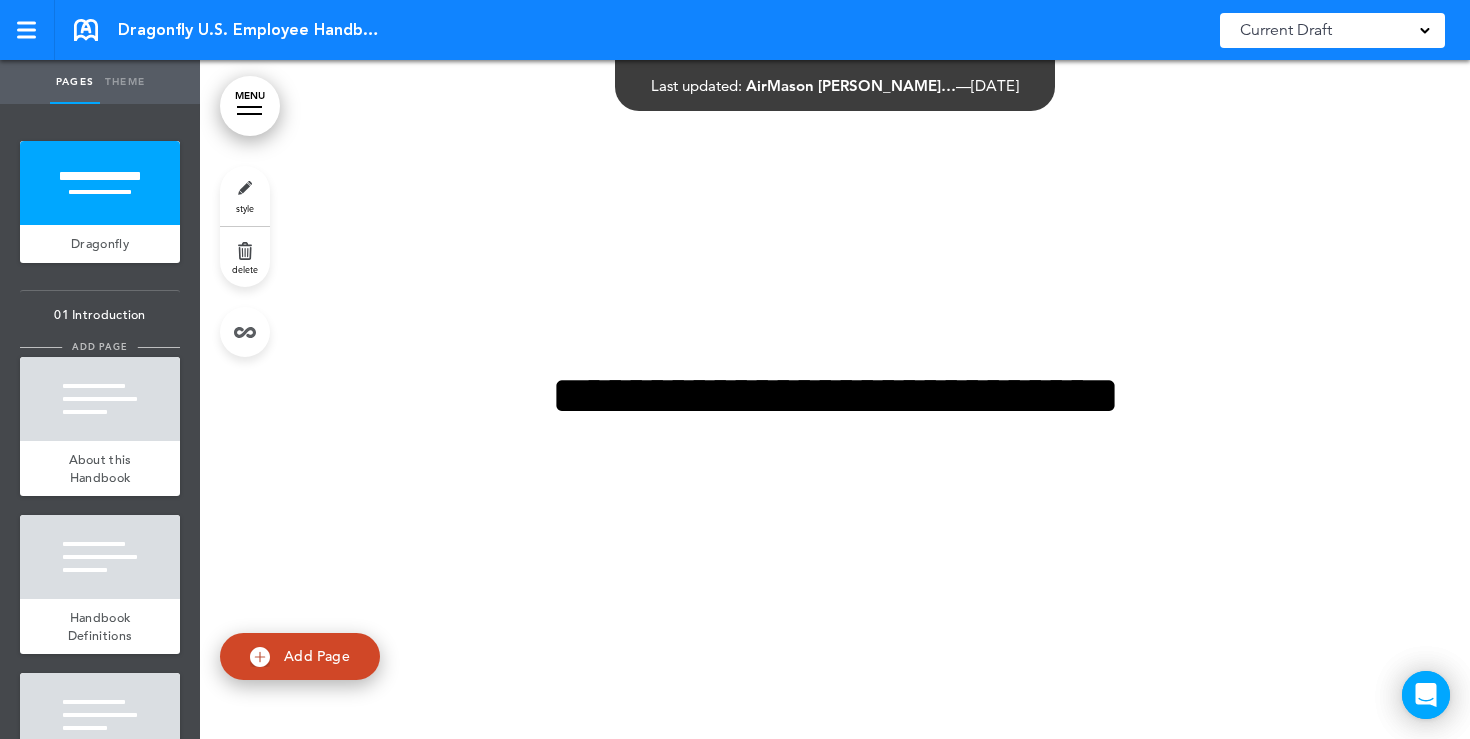 scroll, scrollTop: 0, scrollLeft: 0, axis: both 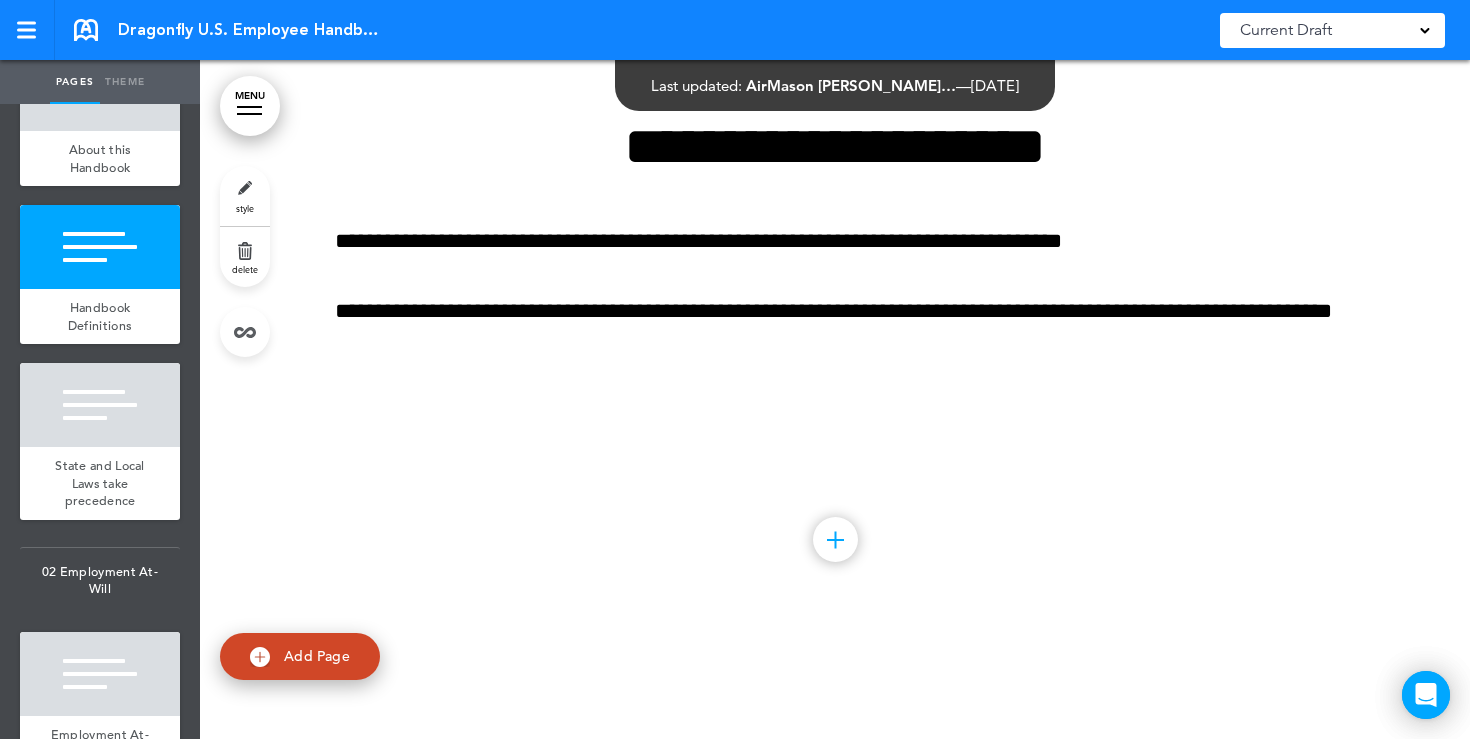 click on "style" at bounding box center (245, 196) 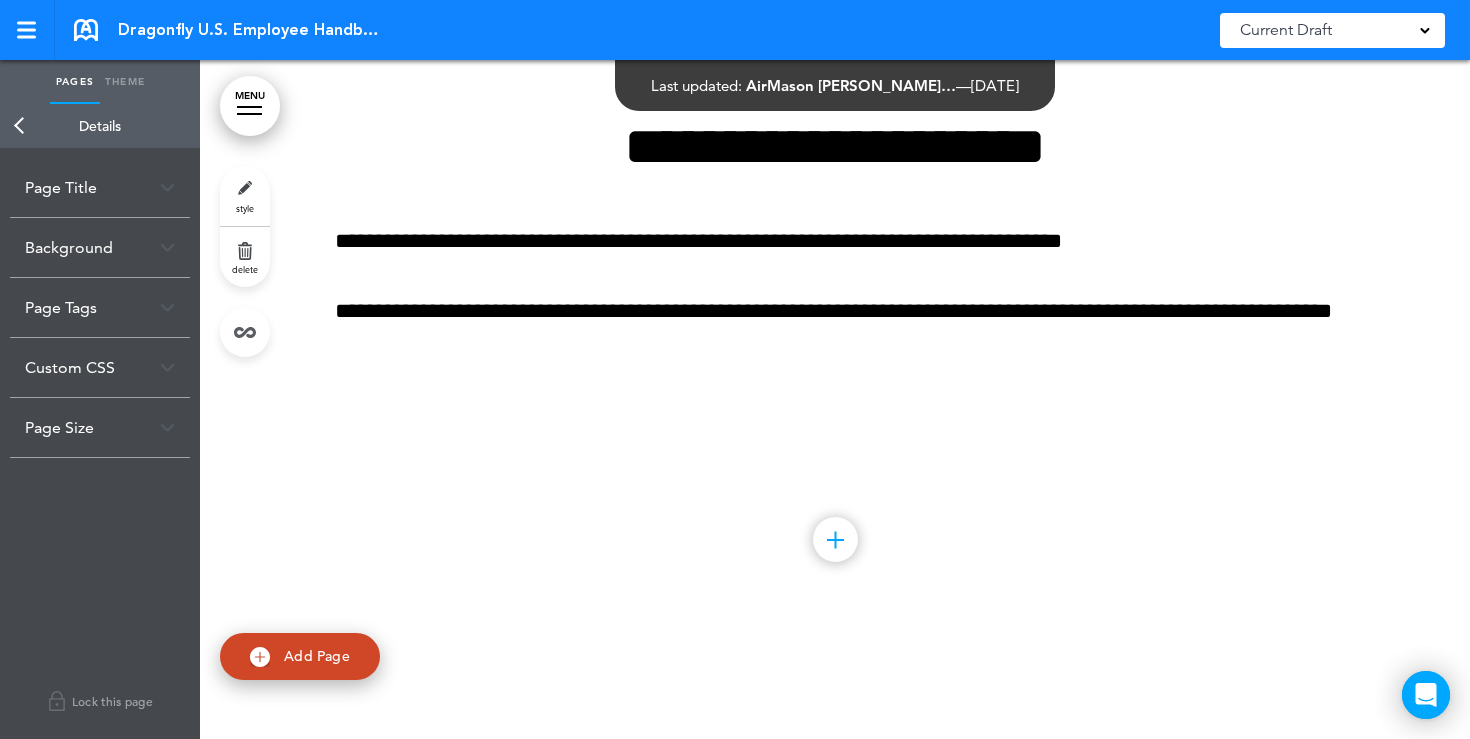 click at bounding box center [167, 247] 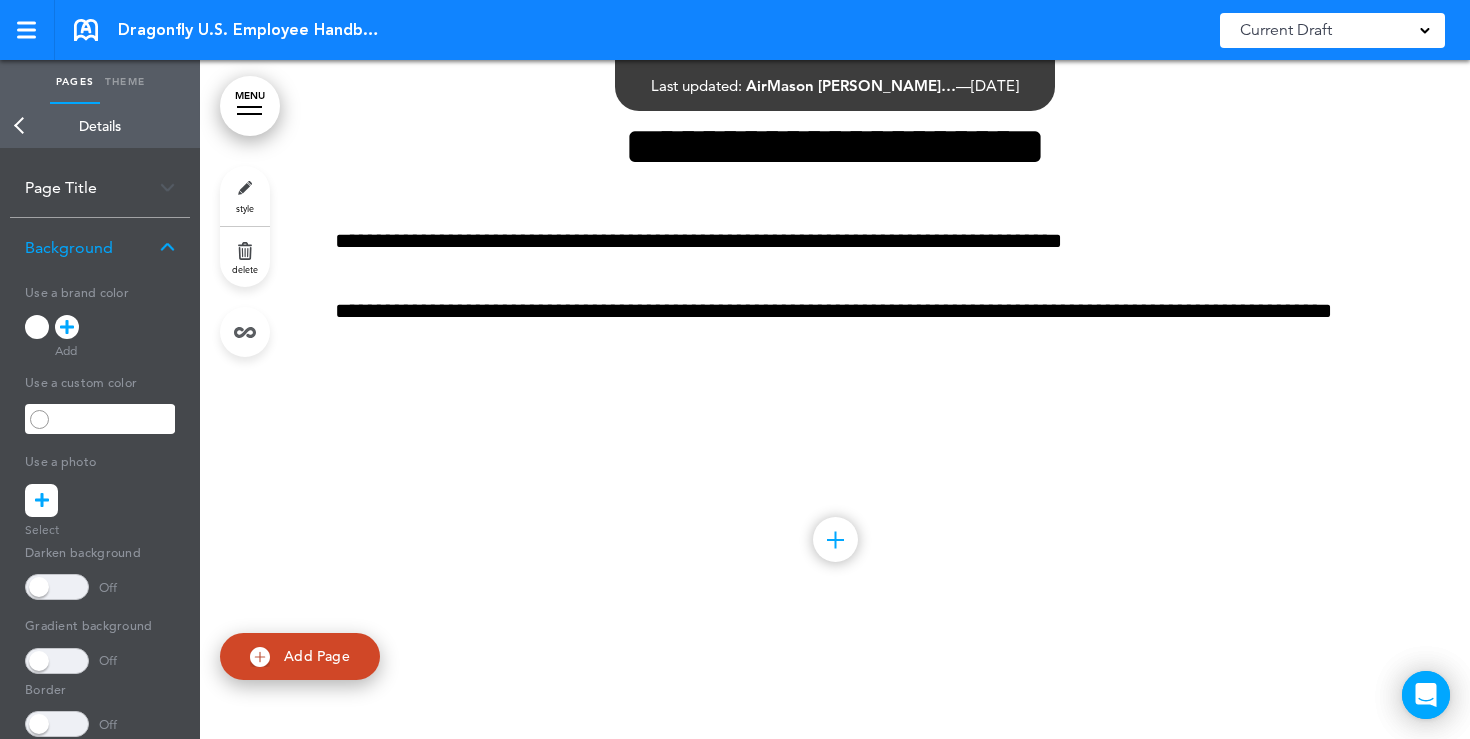 click at bounding box center [114, 419] 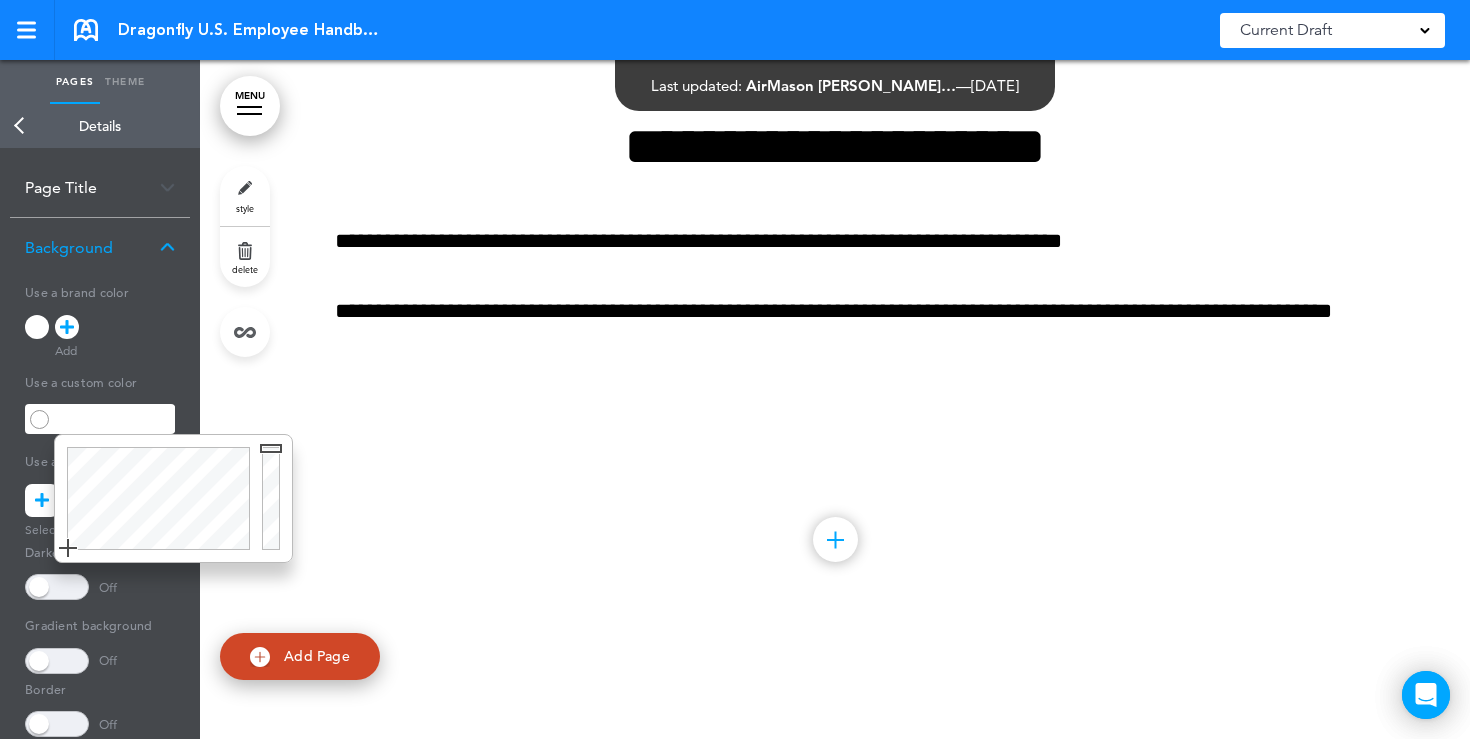 type on "******" 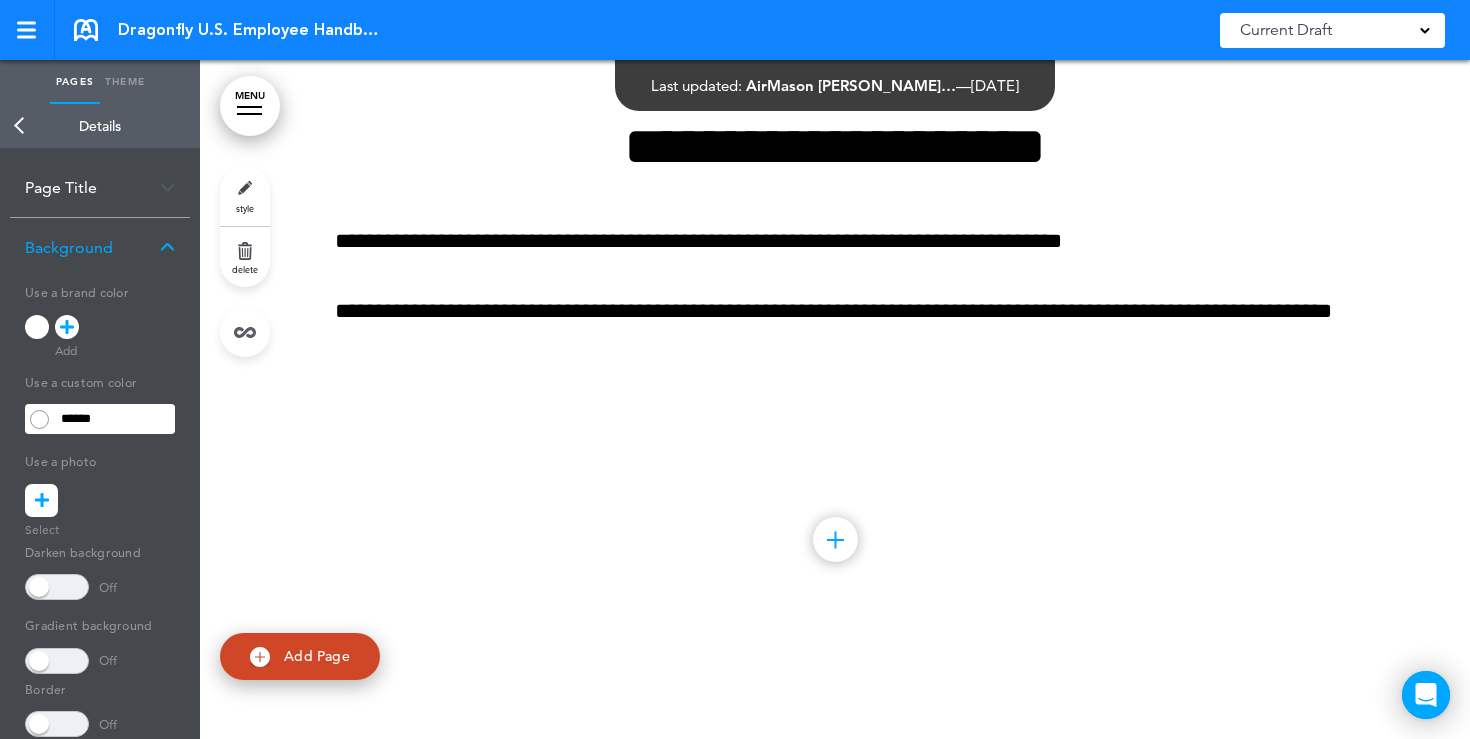 click on "Use a brand color" at bounding box center (100, 322) 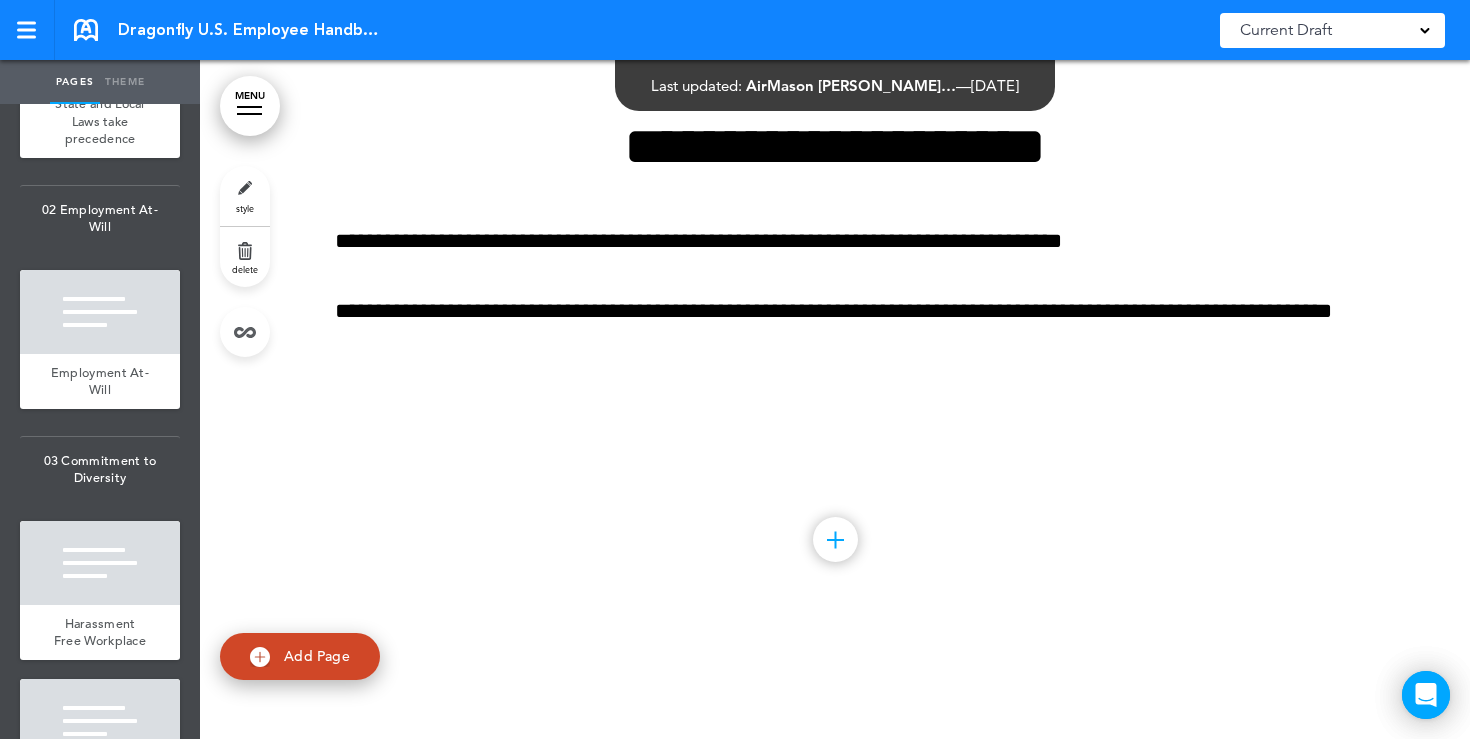 scroll, scrollTop: 690, scrollLeft: 0, axis: vertical 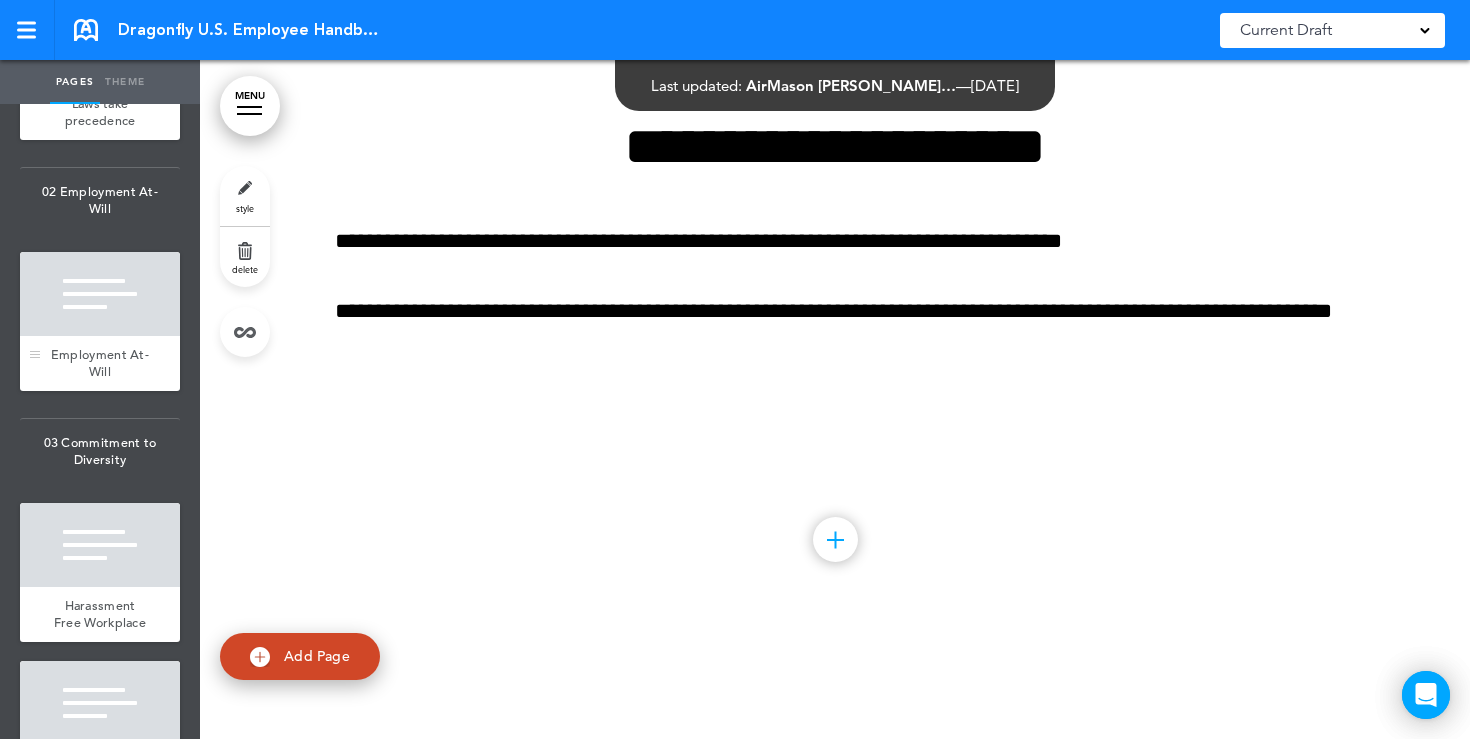 click at bounding box center (100, 294) 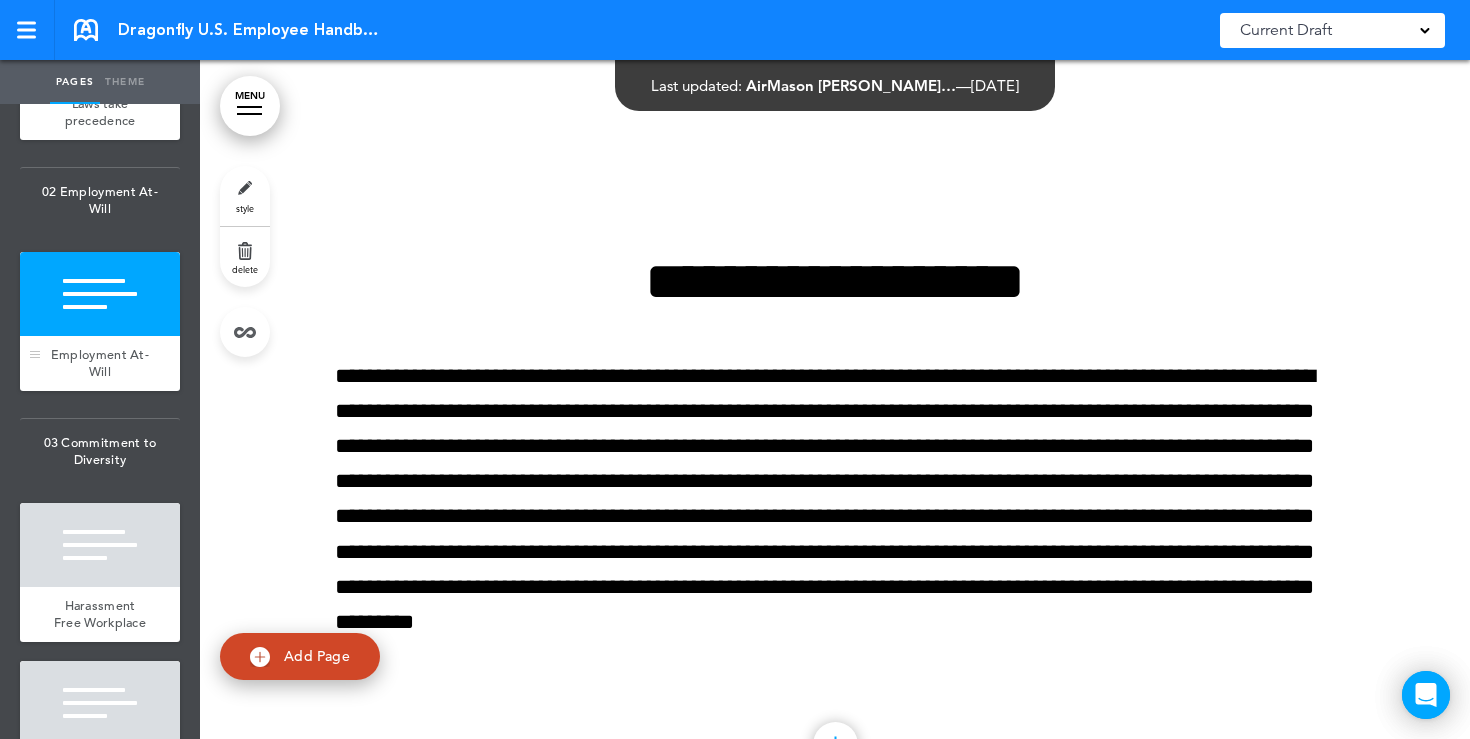scroll, scrollTop: 3168, scrollLeft: 0, axis: vertical 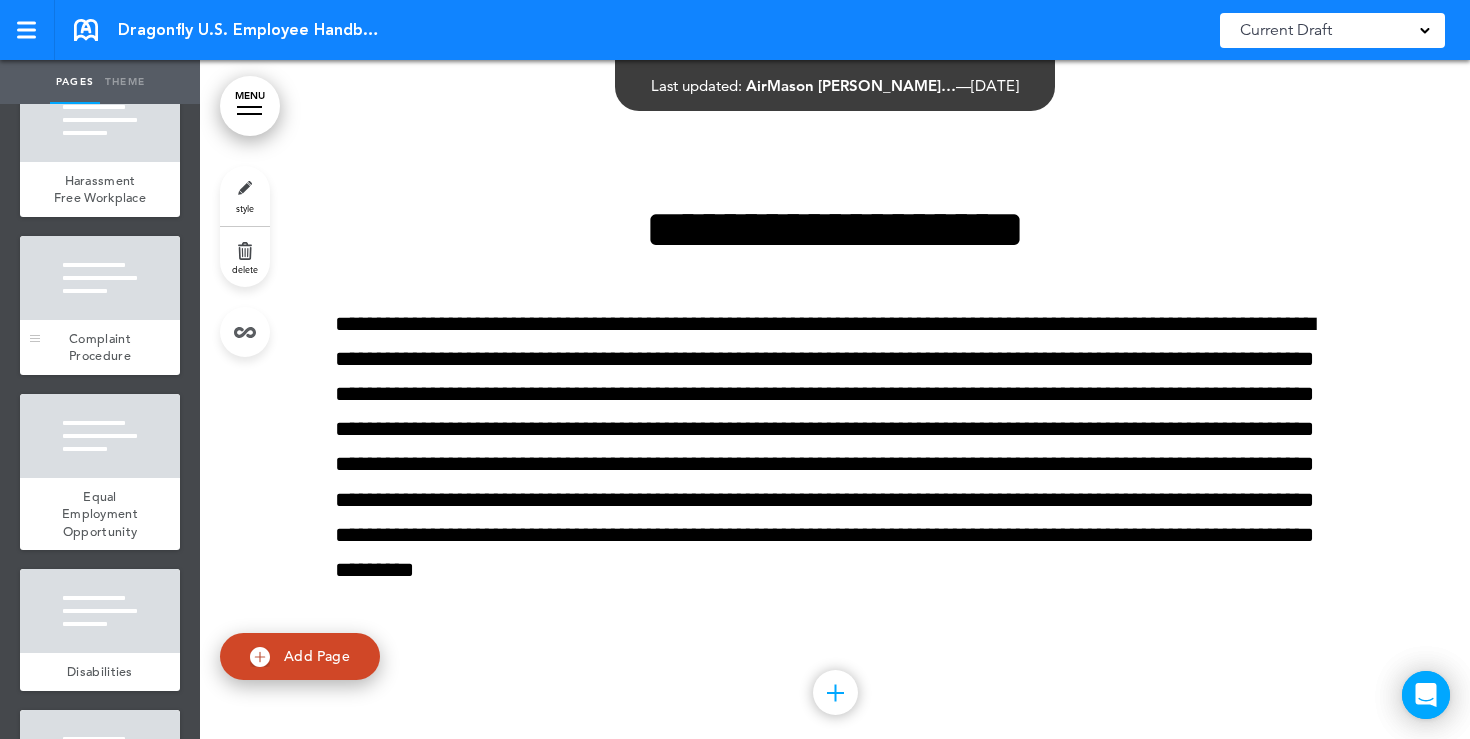 click at bounding box center (100, 278) 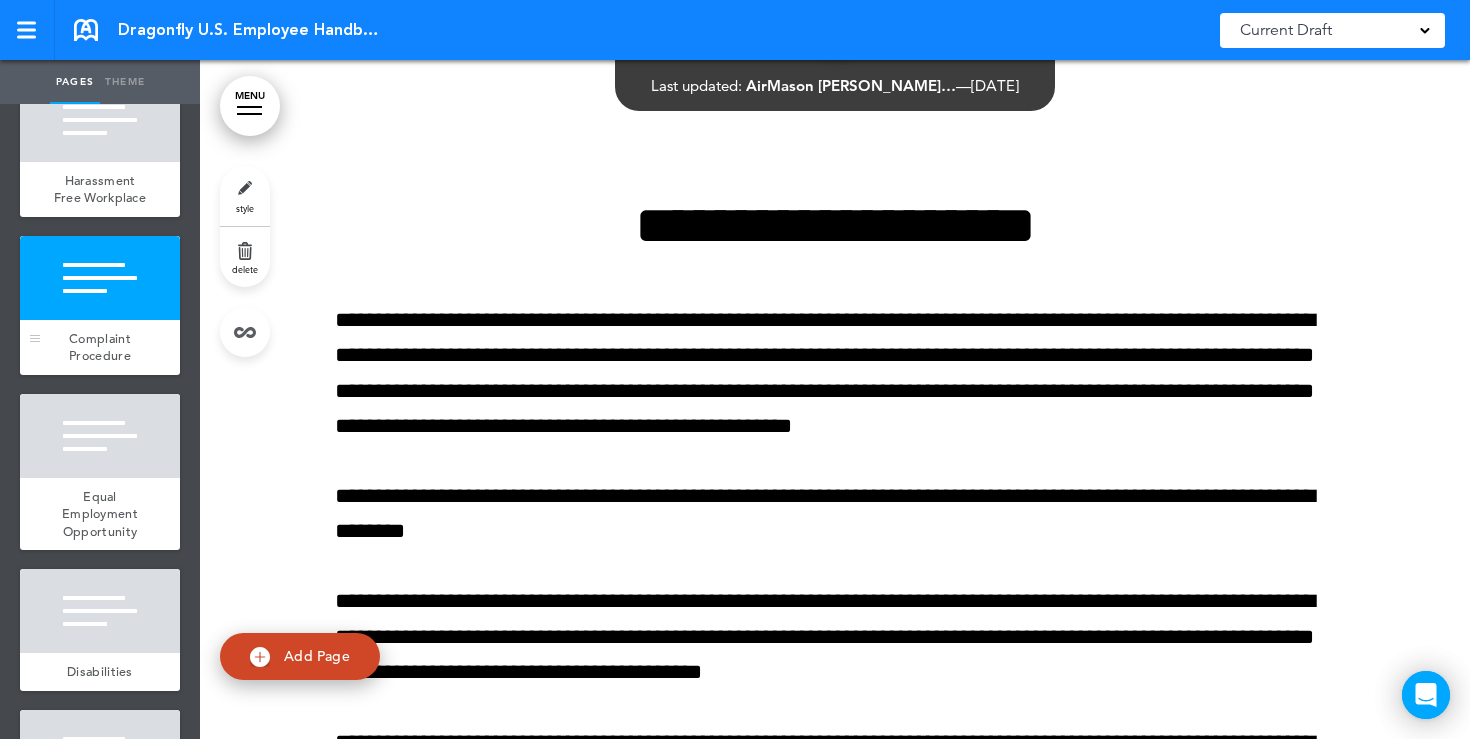 scroll, scrollTop: 8143, scrollLeft: 0, axis: vertical 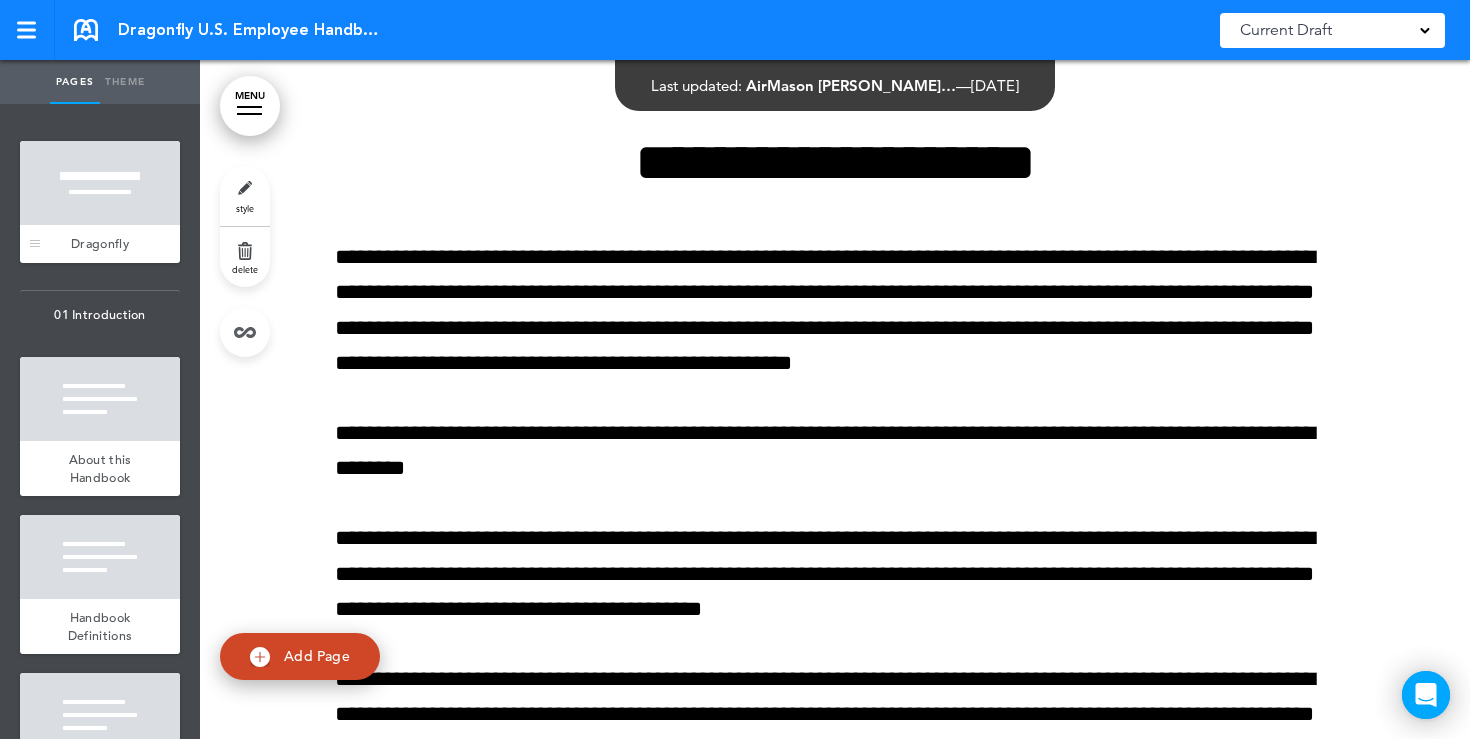 click at bounding box center [100, 183] 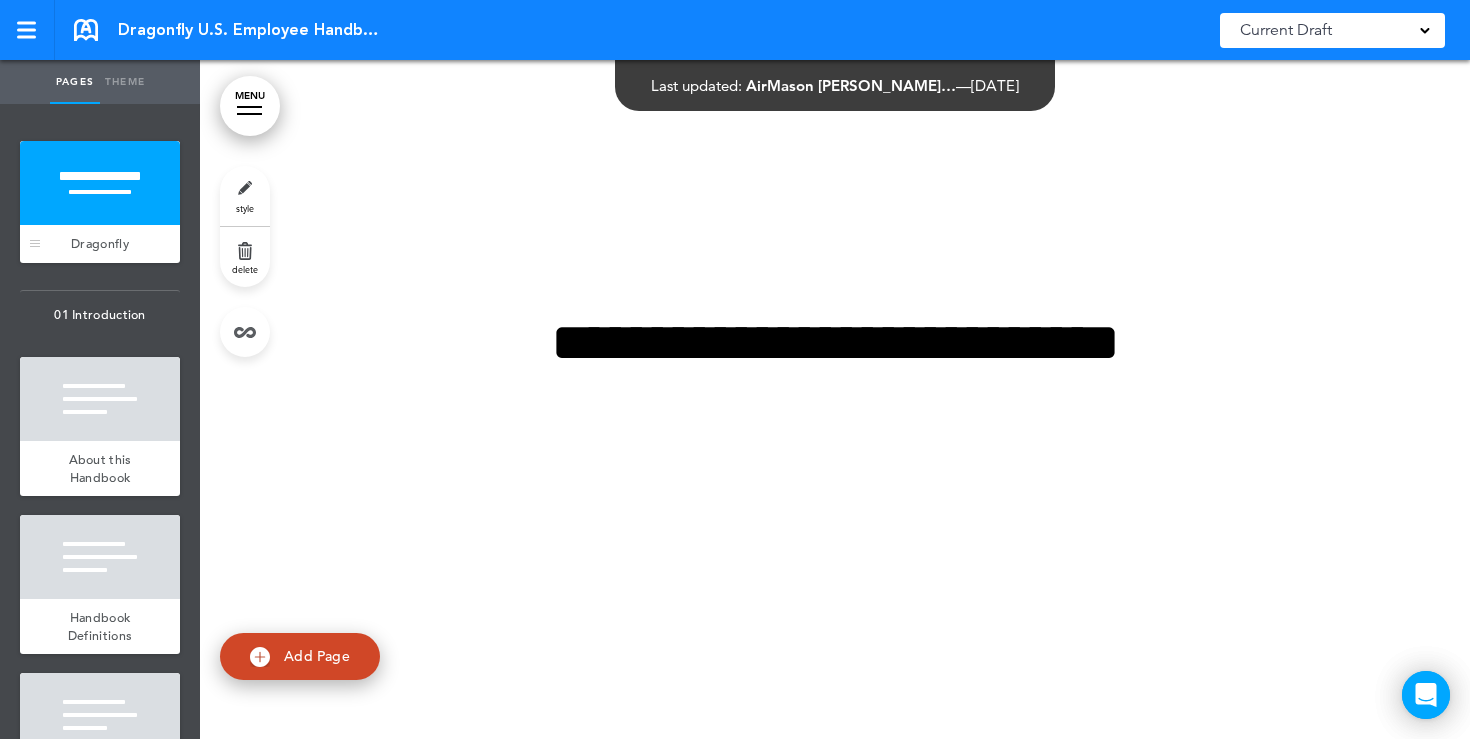 scroll, scrollTop: 0, scrollLeft: 0, axis: both 